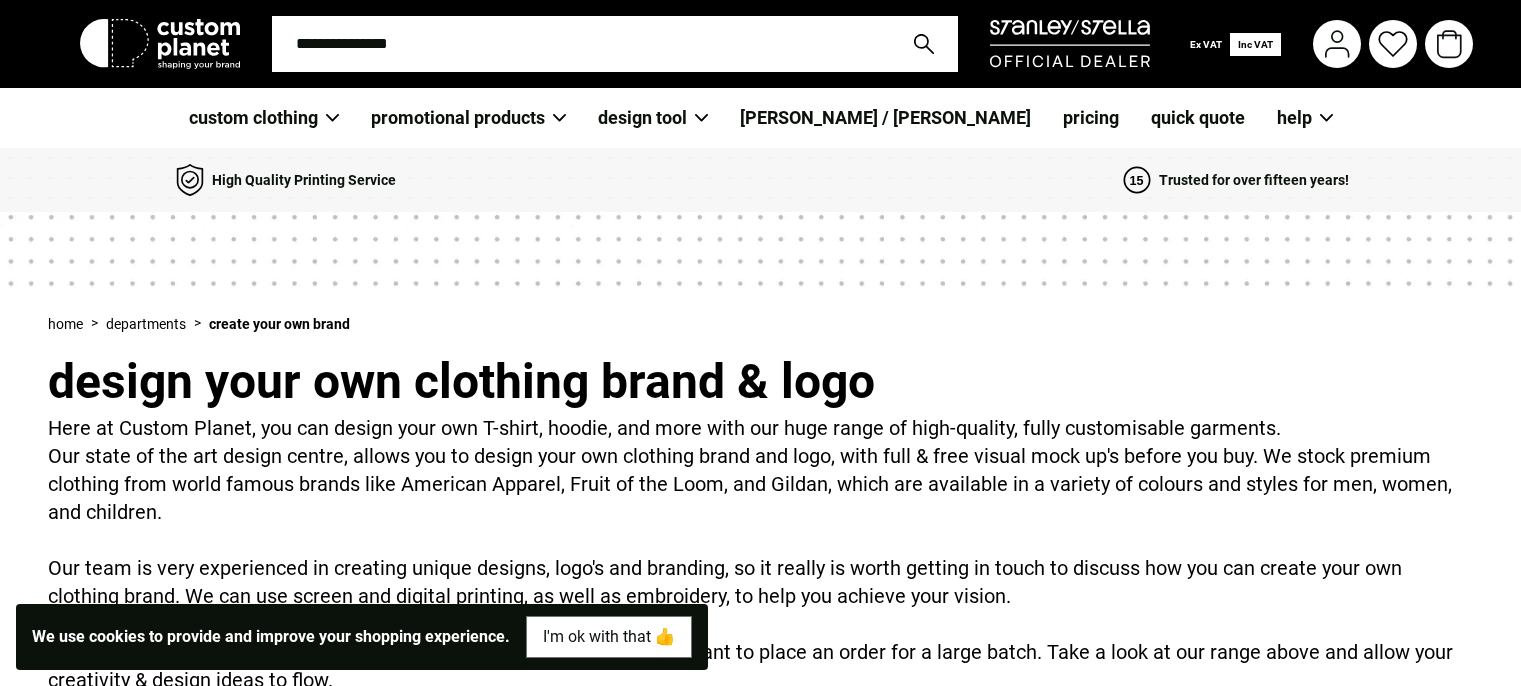 scroll, scrollTop: 0, scrollLeft: 0, axis: both 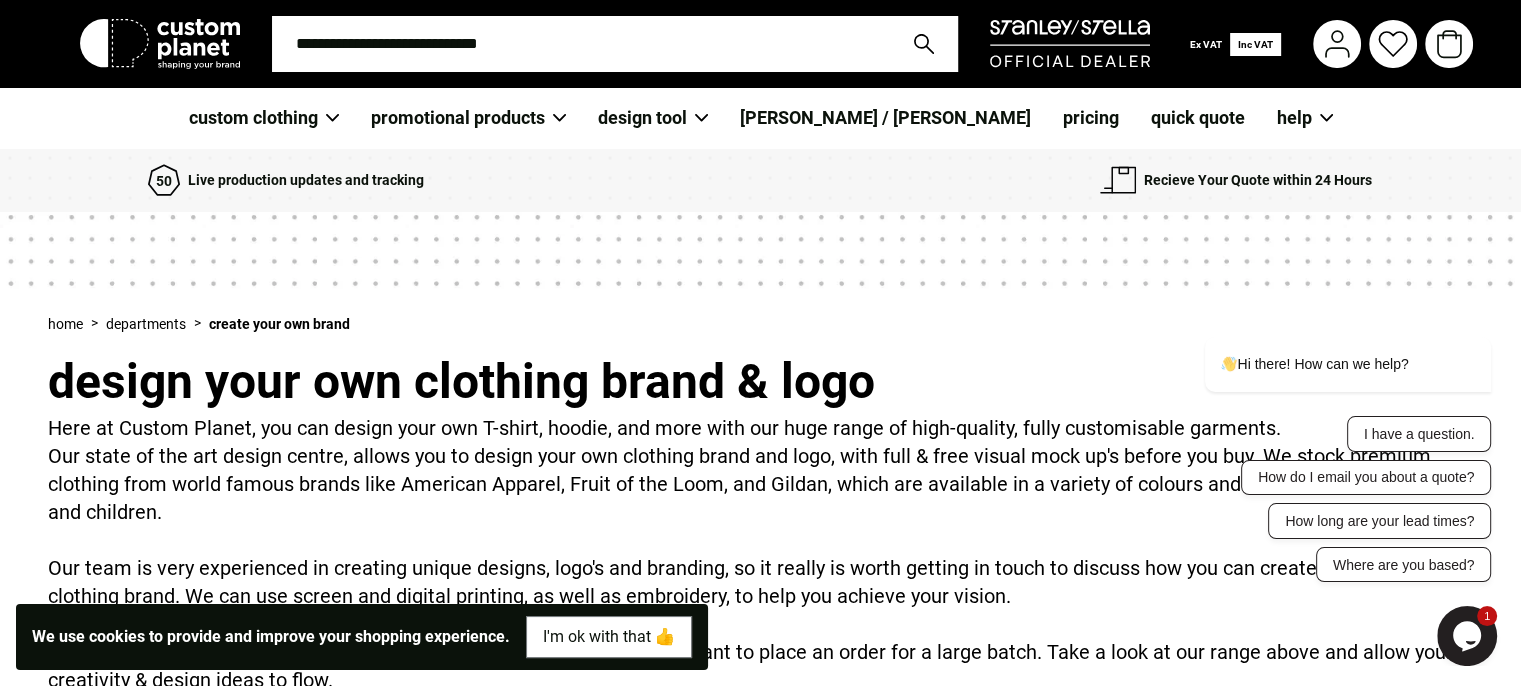 click 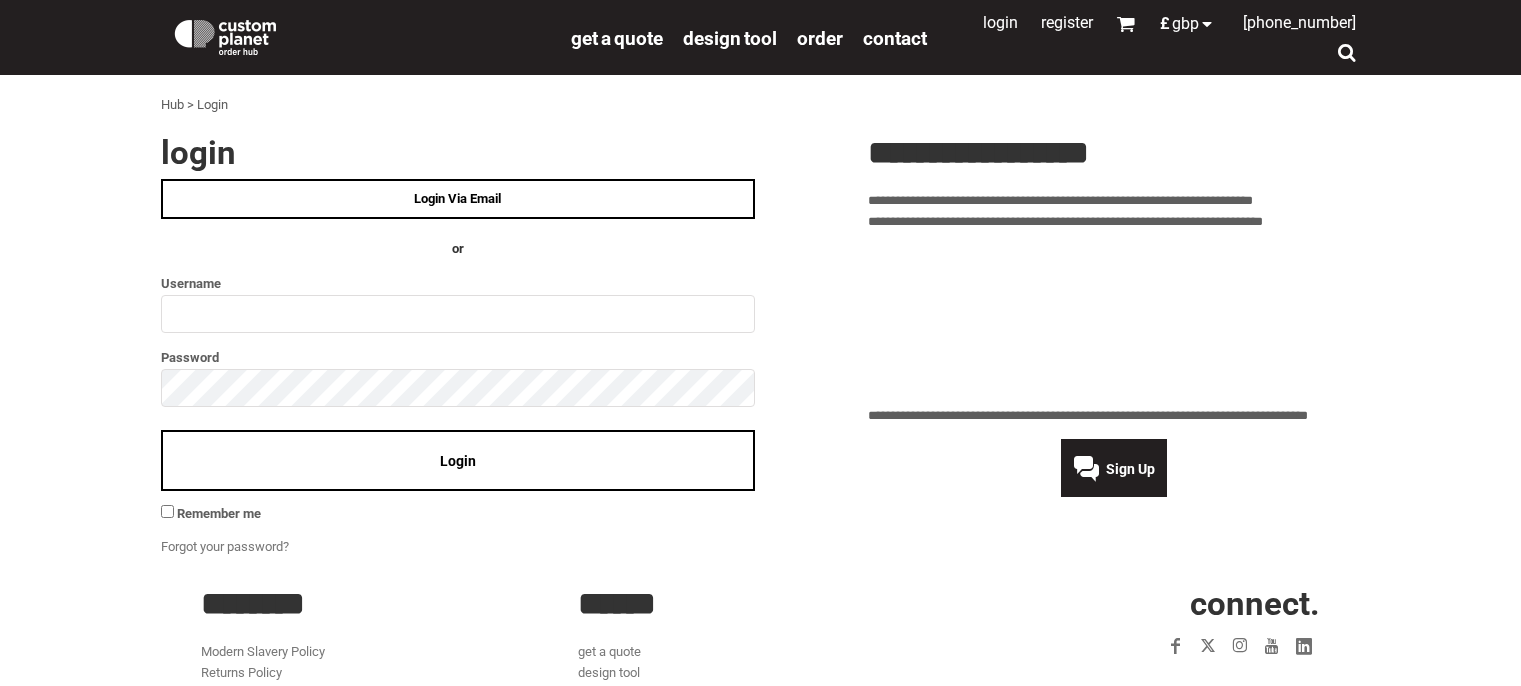 scroll, scrollTop: 0, scrollLeft: 0, axis: both 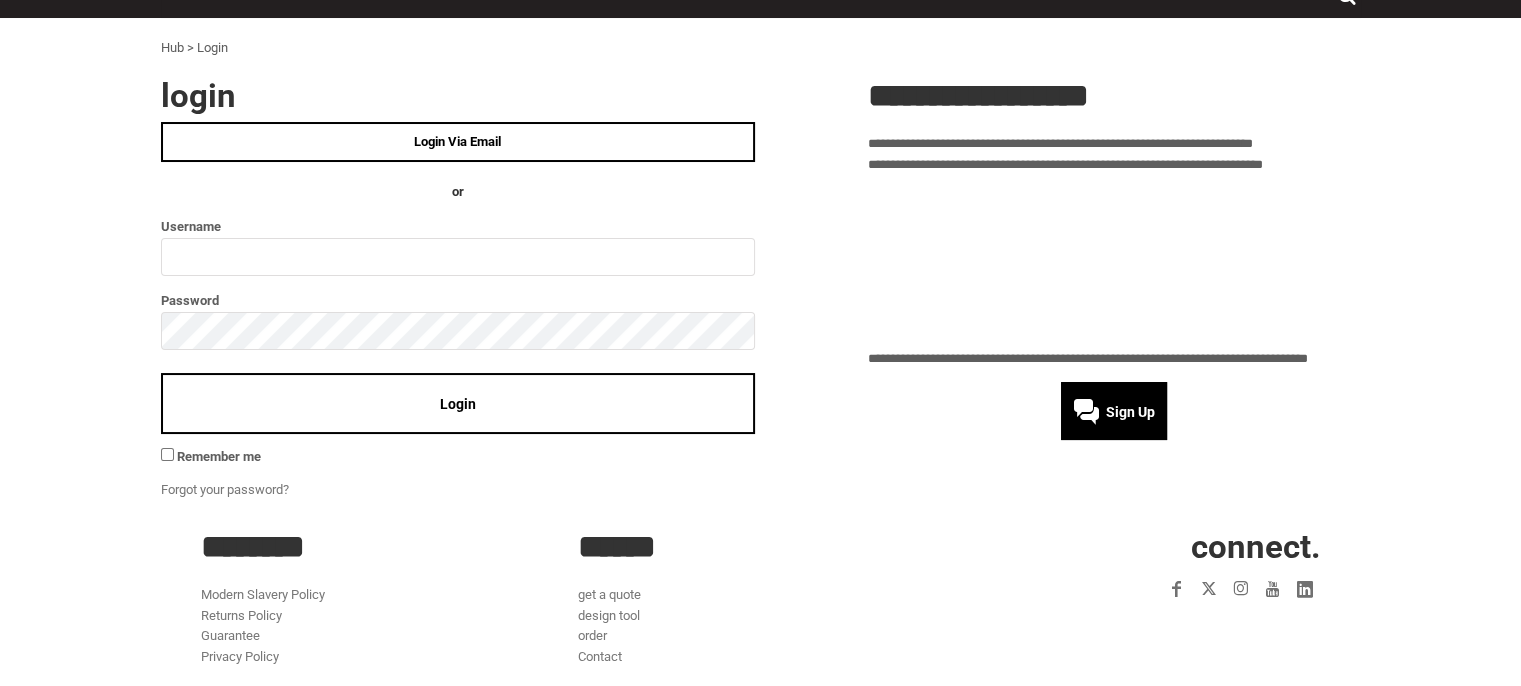 click on "Sign Up" at bounding box center (1130, 412) 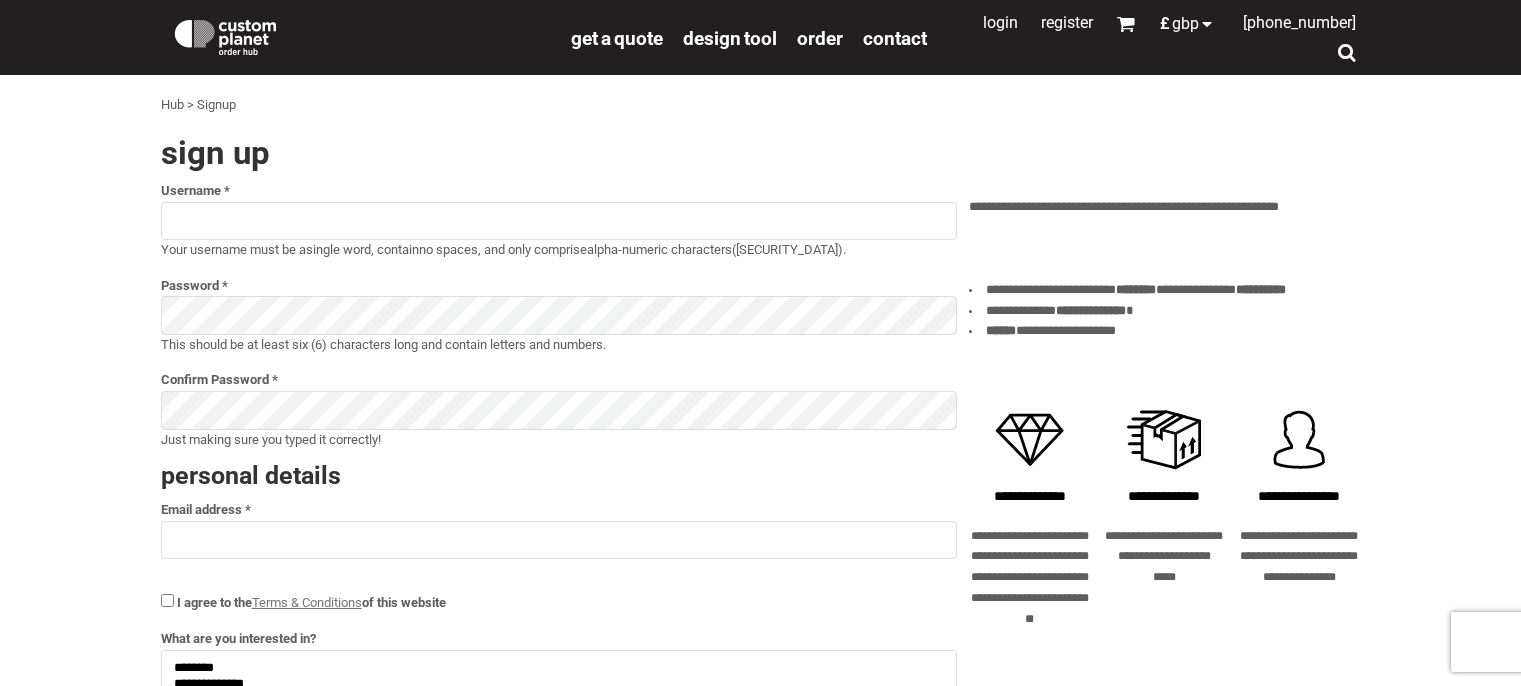 select 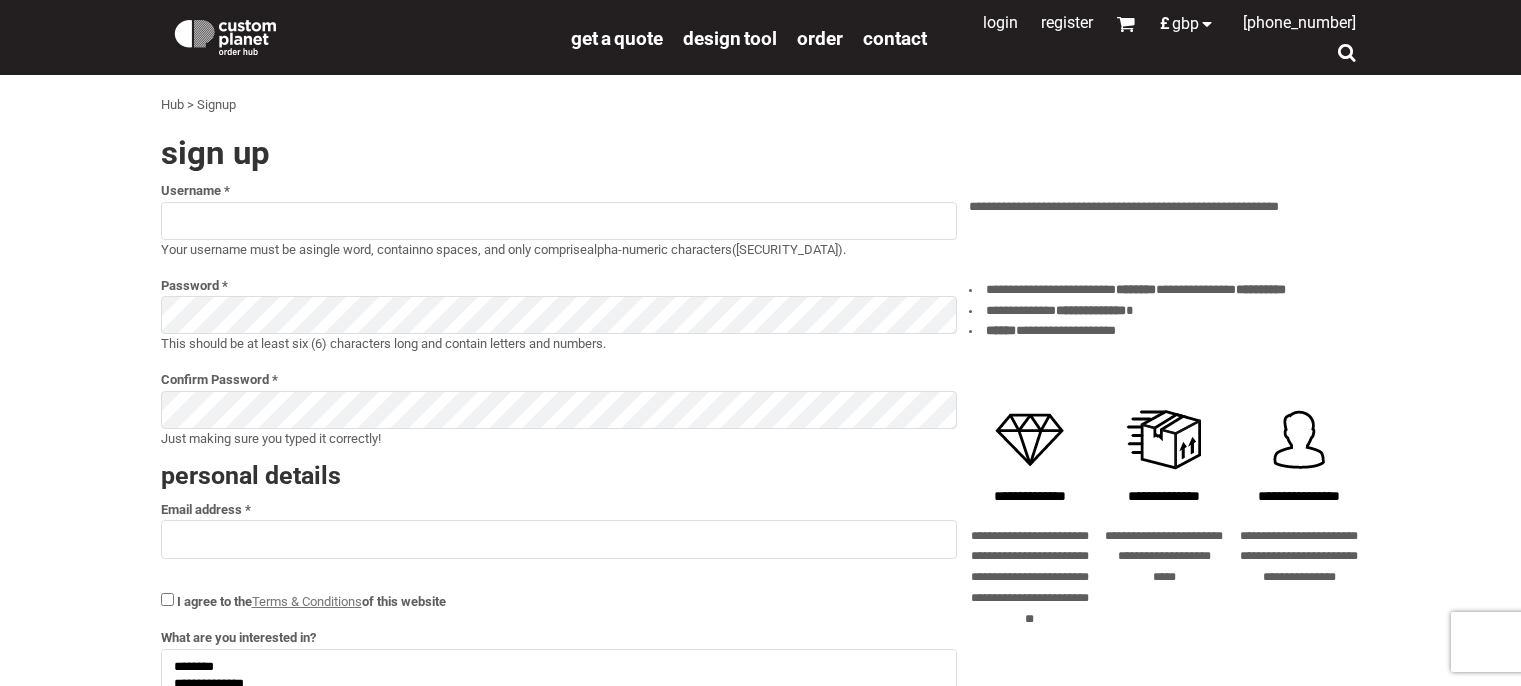 scroll, scrollTop: 0, scrollLeft: 0, axis: both 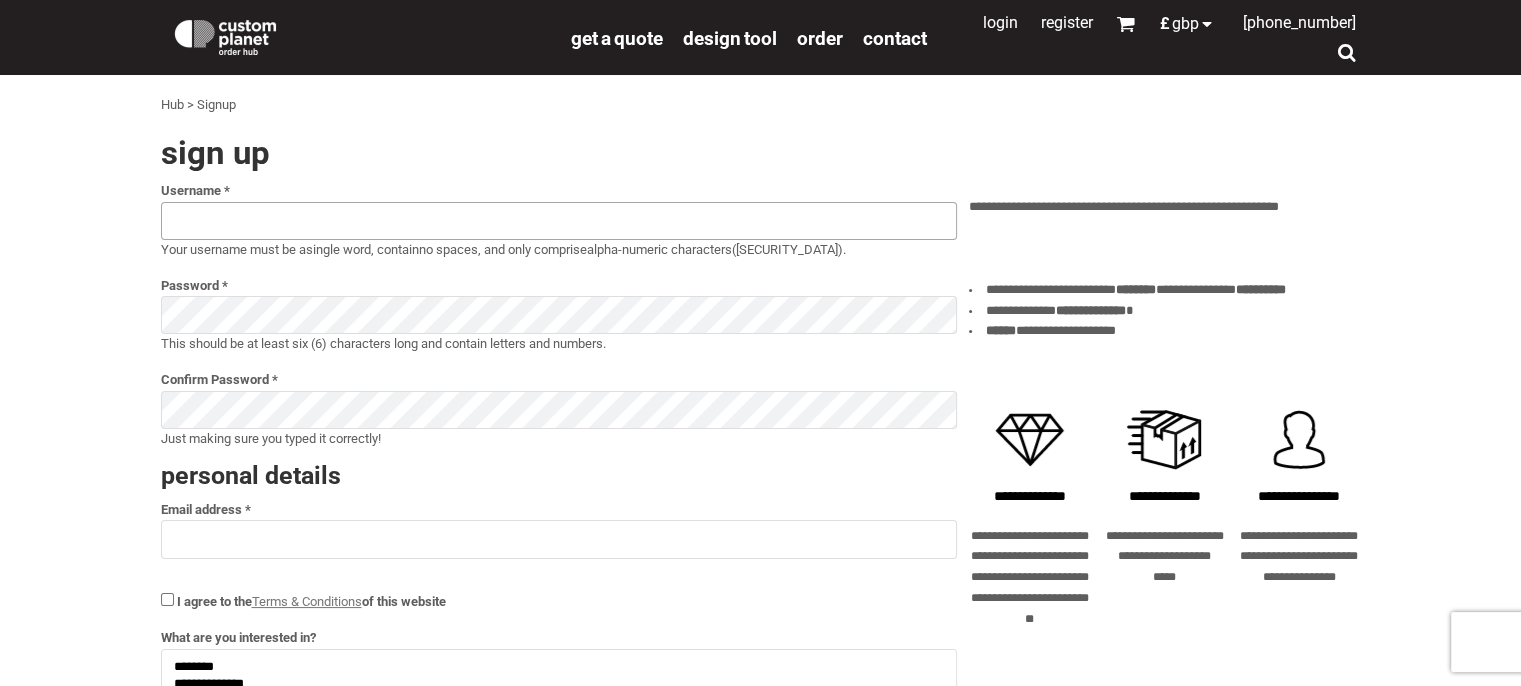 click at bounding box center (559, 221) 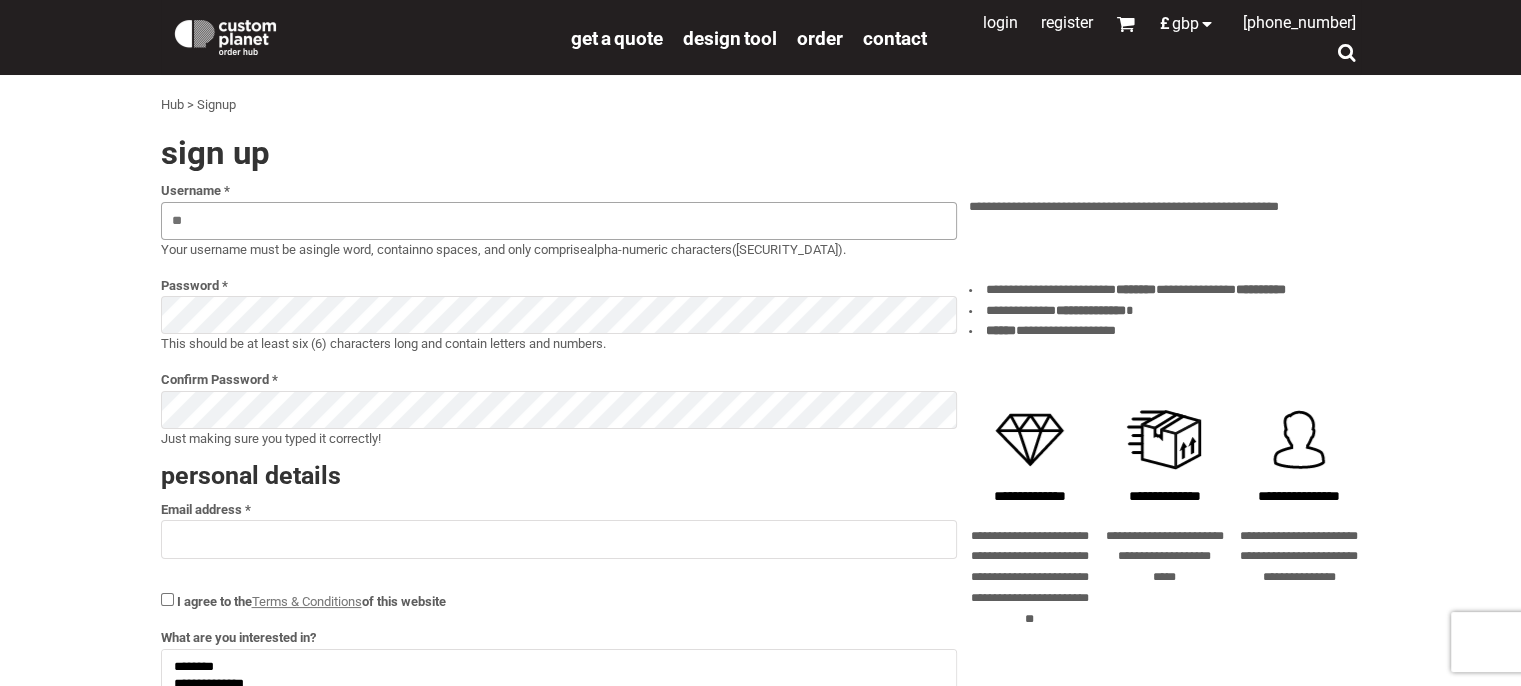 type on "*" 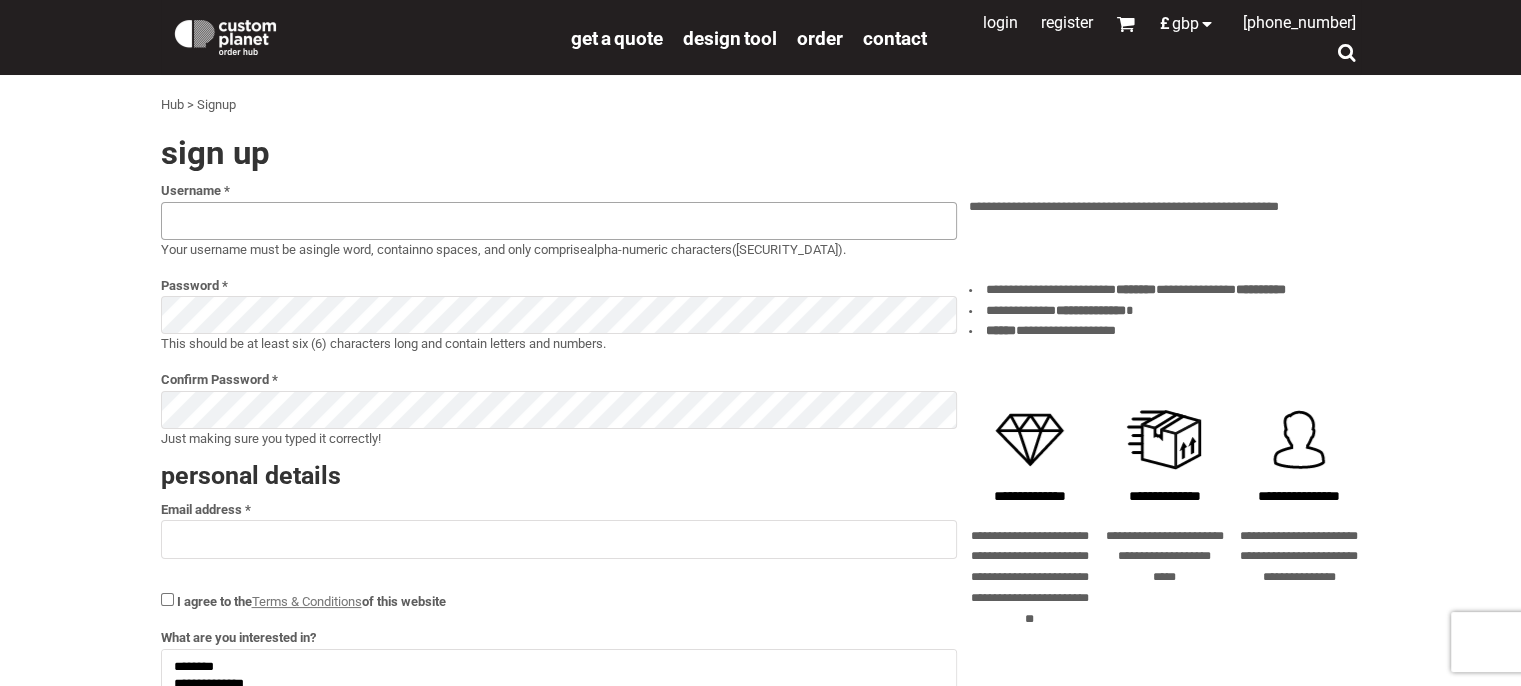 click at bounding box center (559, 221) 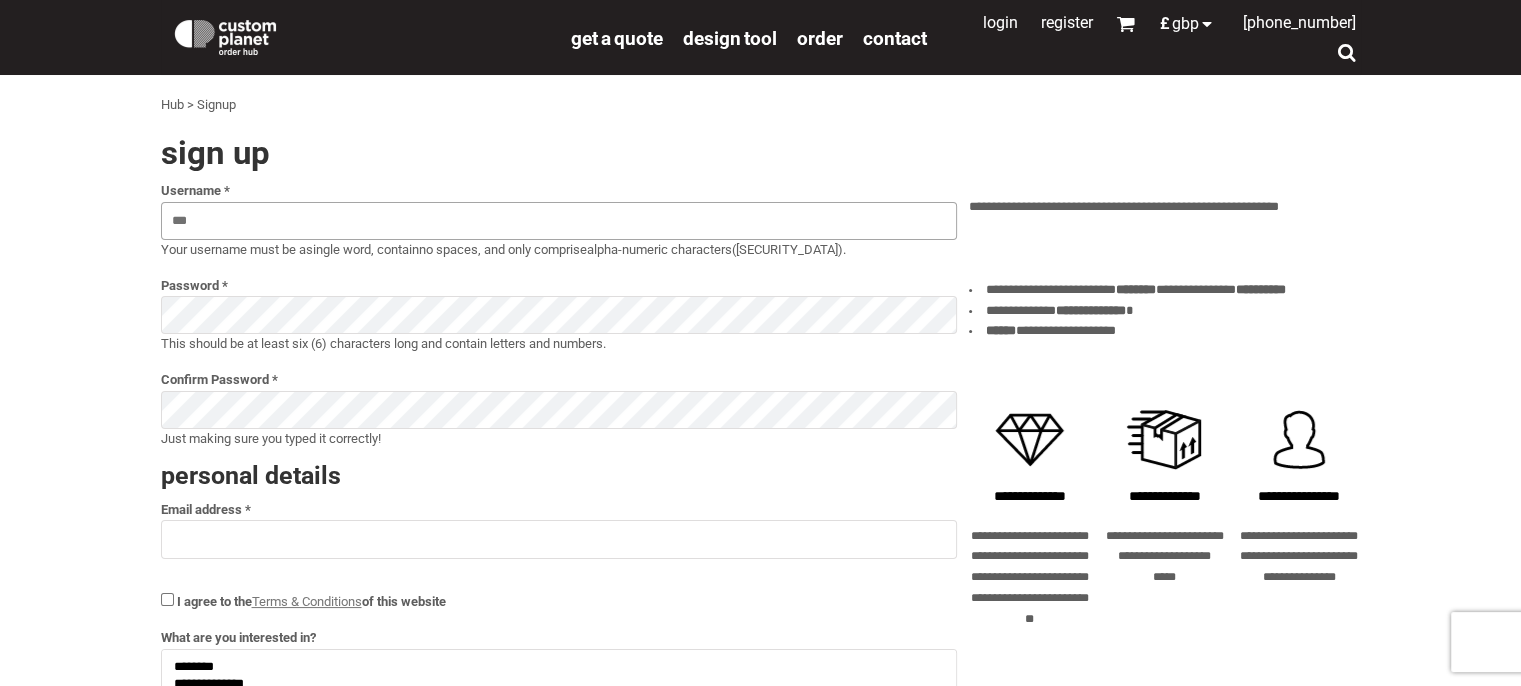type on "***" 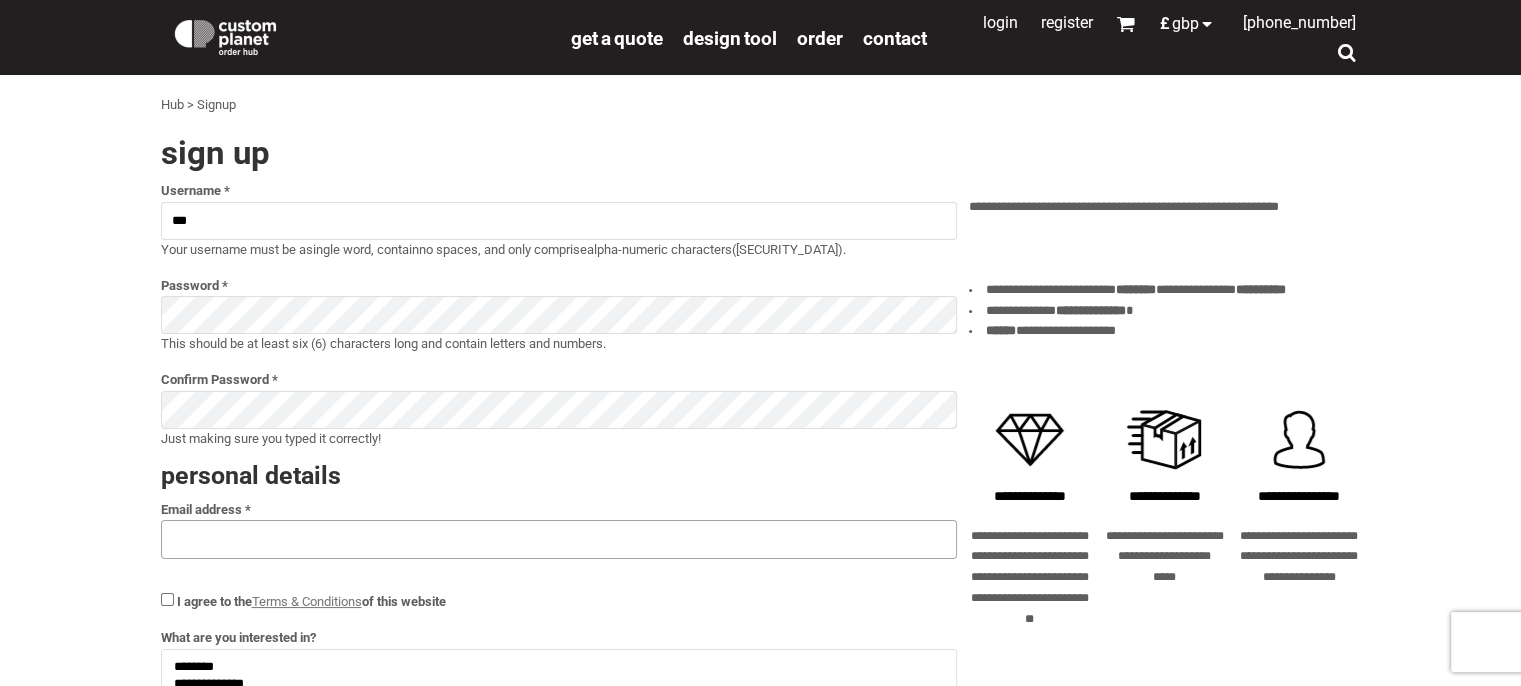 click at bounding box center [559, 539] 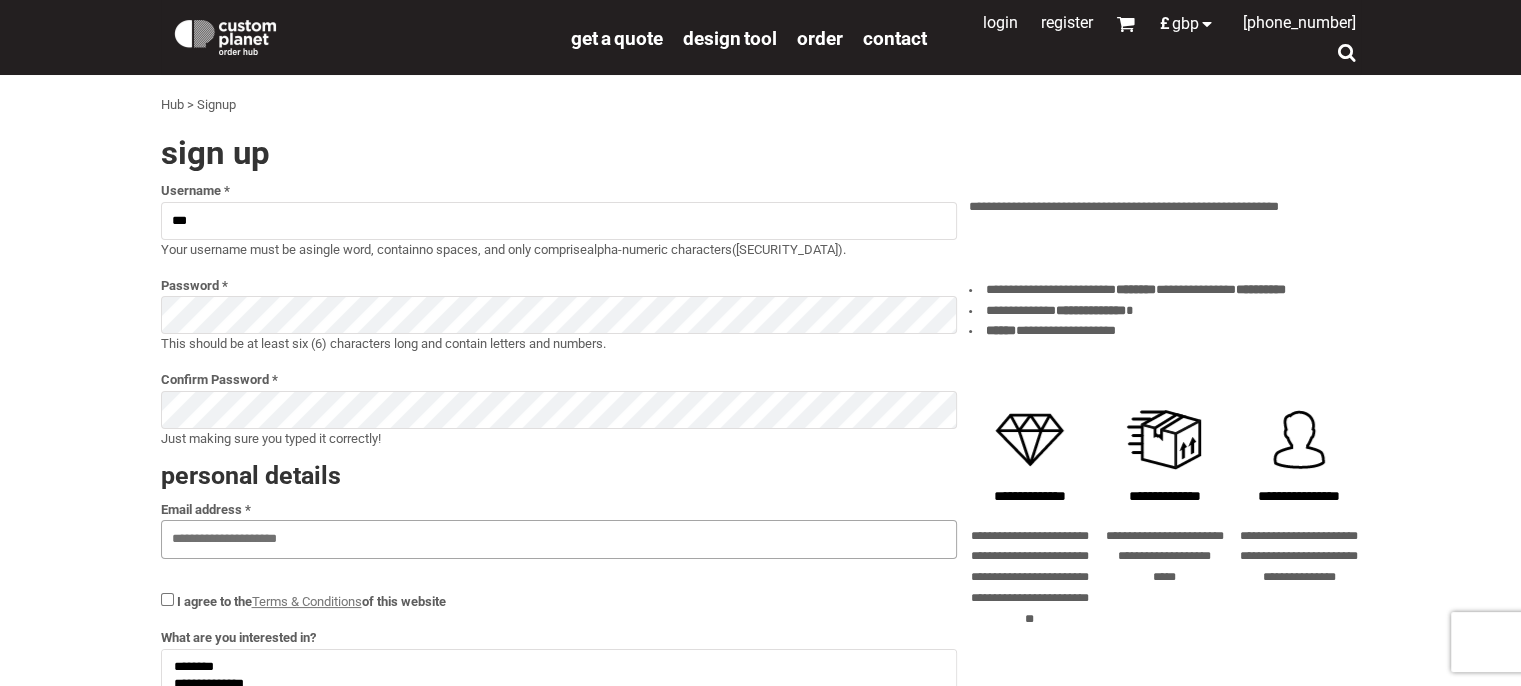 type on "**********" 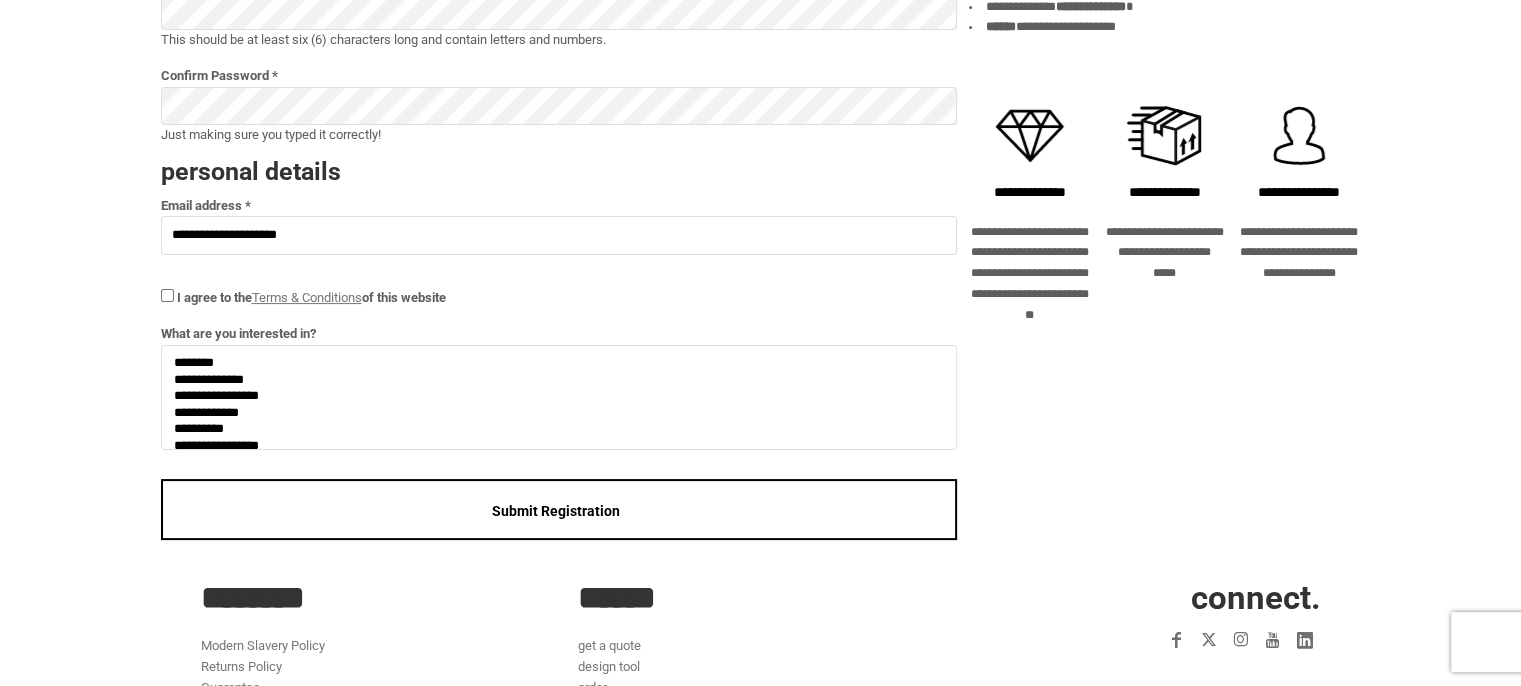 scroll, scrollTop: 320, scrollLeft: 0, axis: vertical 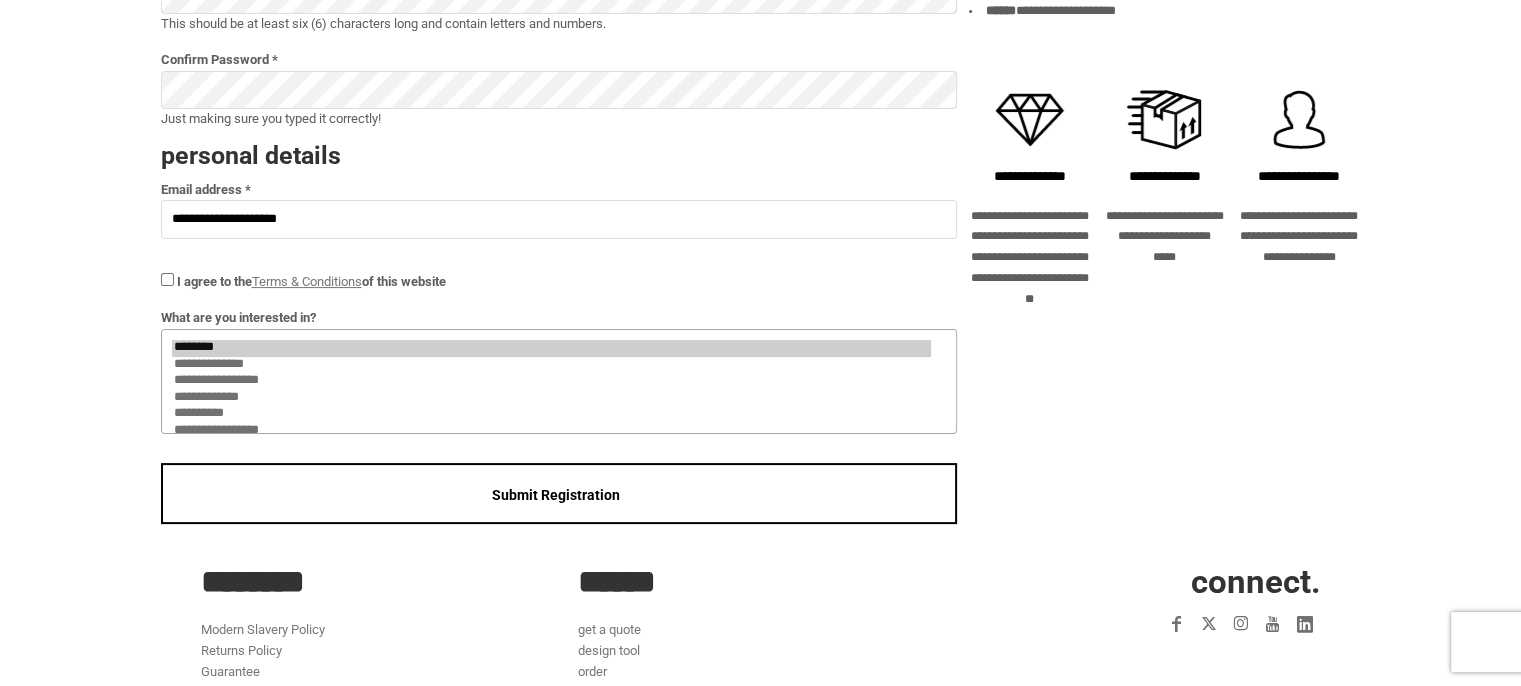 click on "**********" at bounding box center [551, 381] 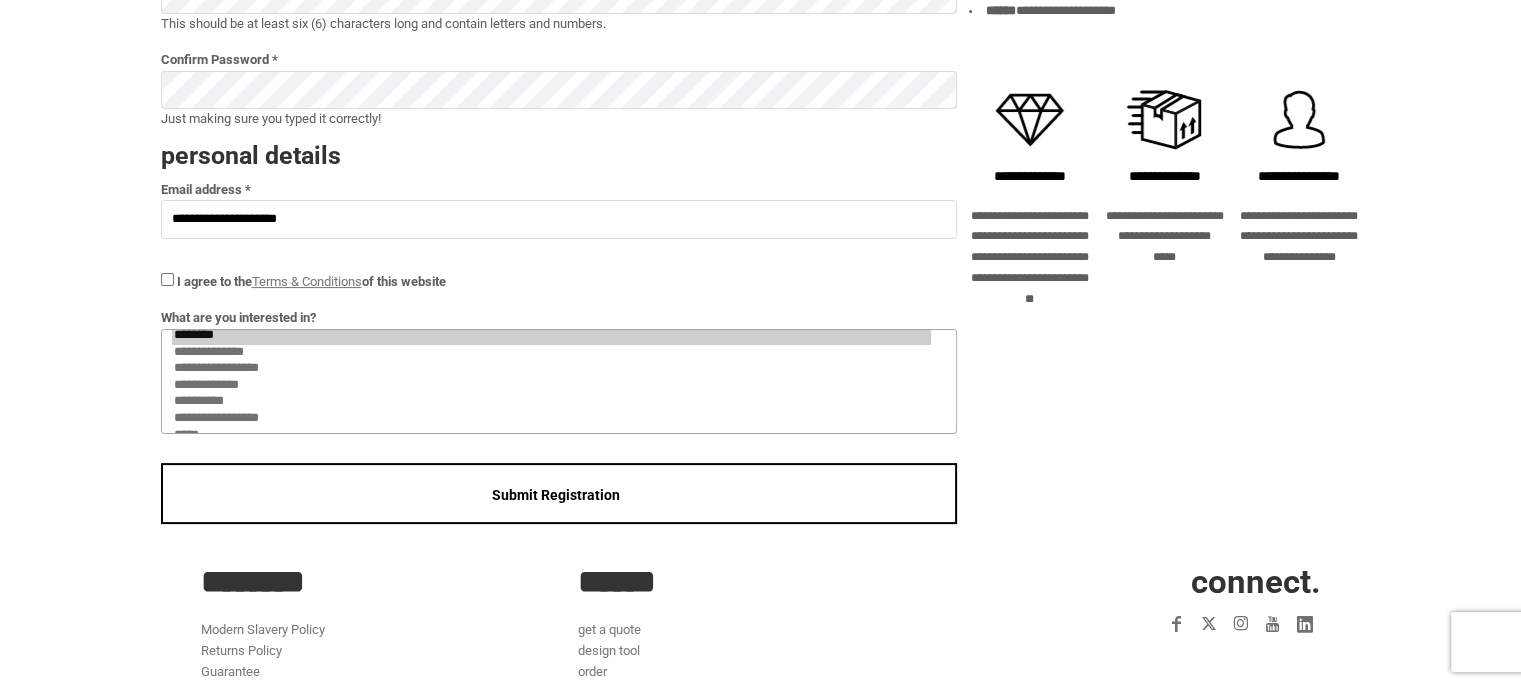 scroll, scrollTop: 32, scrollLeft: 0, axis: vertical 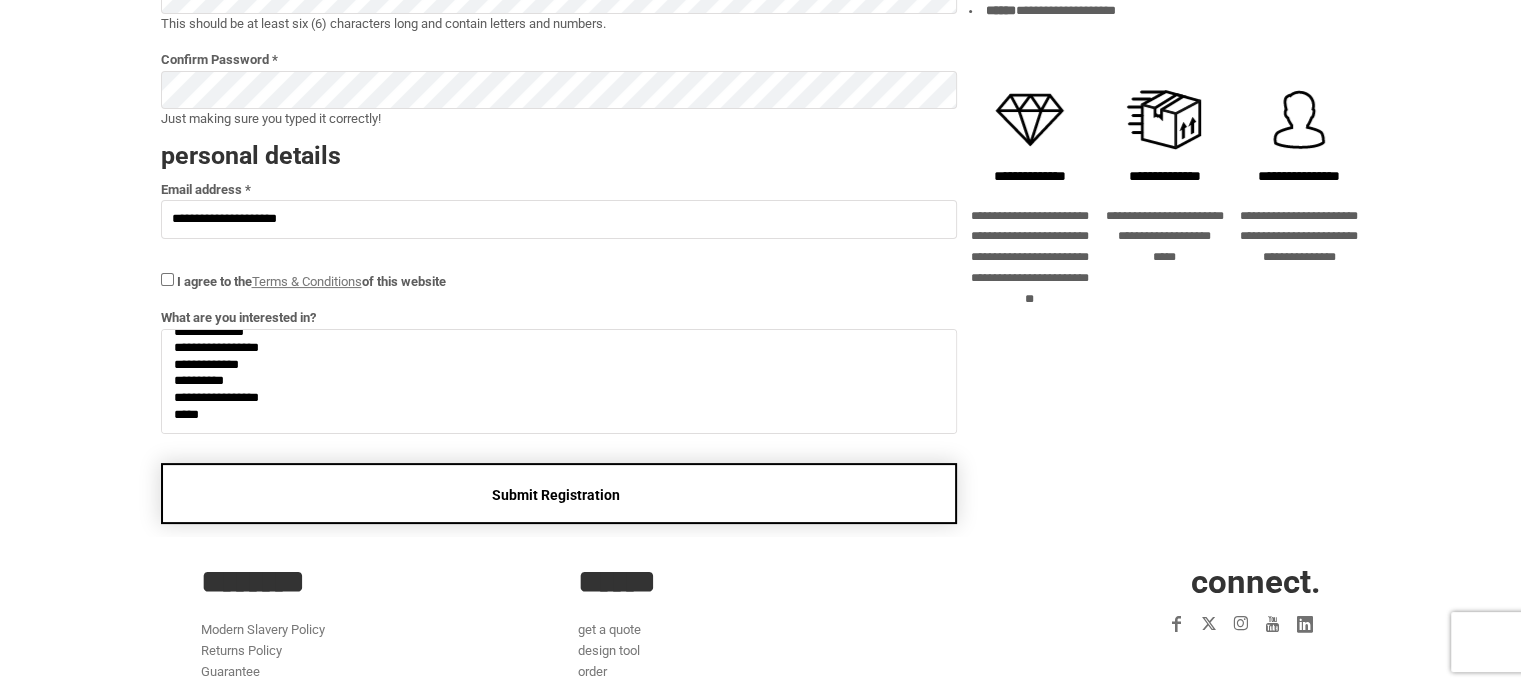click on "Submit Registration" at bounding box center (556, 495) 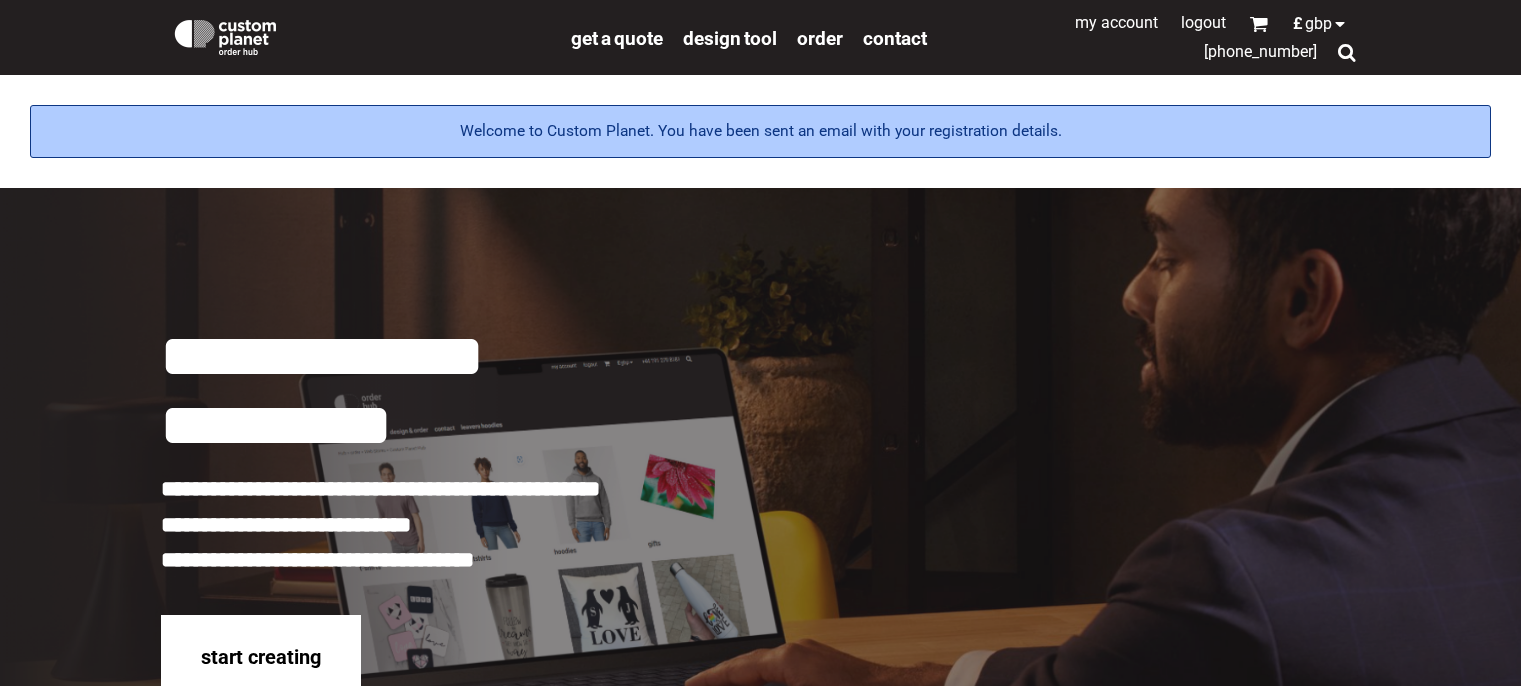scroll, scrollTop: 0, scrollLeft: 0, axis: both 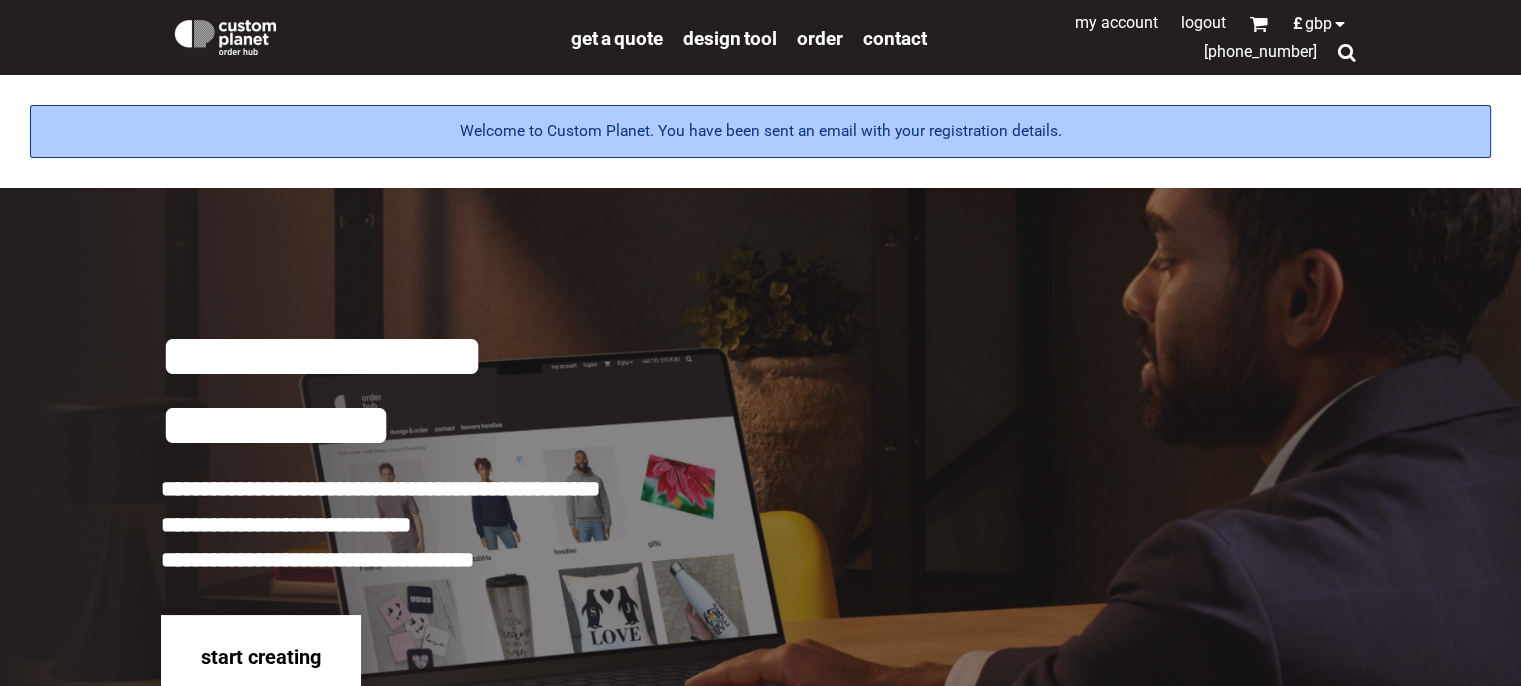 click on "start creating" at bounding box center (261, 657) 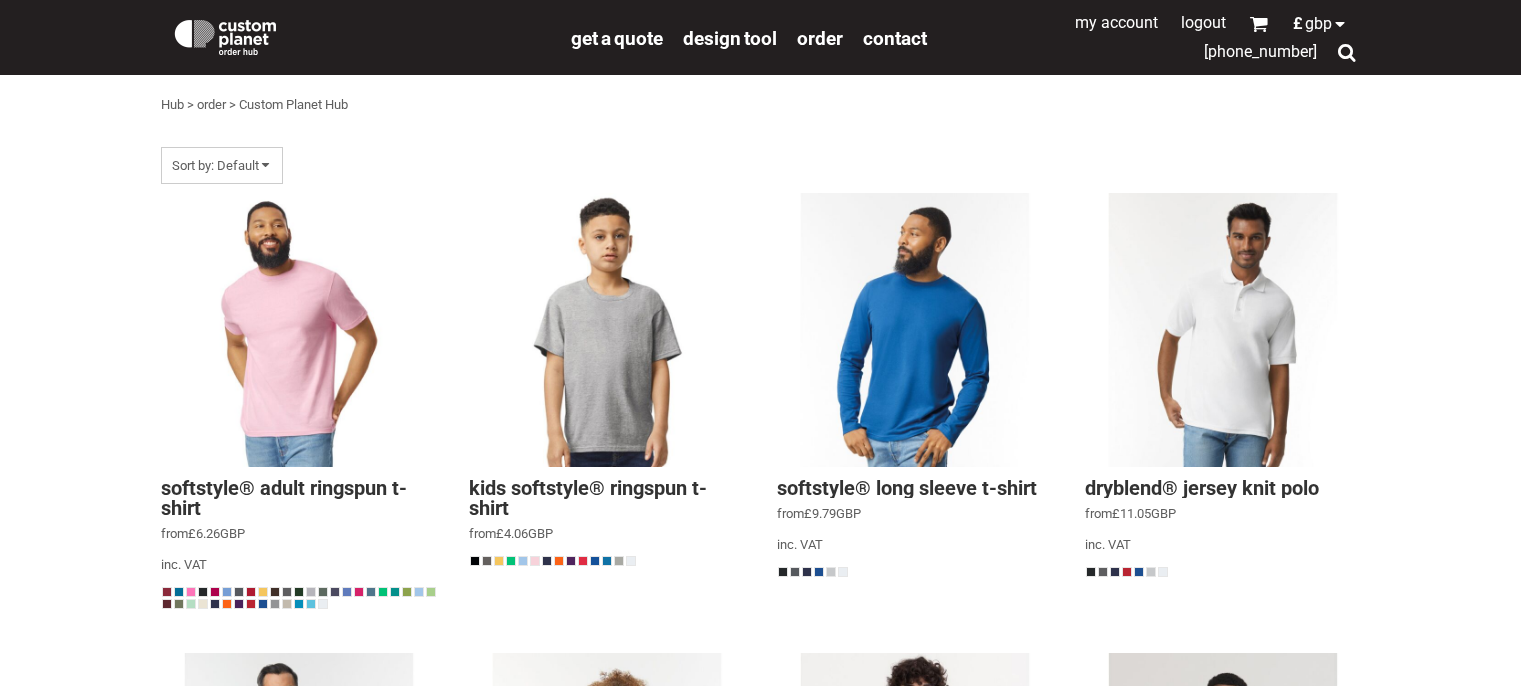 scroll, scrollTop: 0, scrollLeft: 0, axis: both 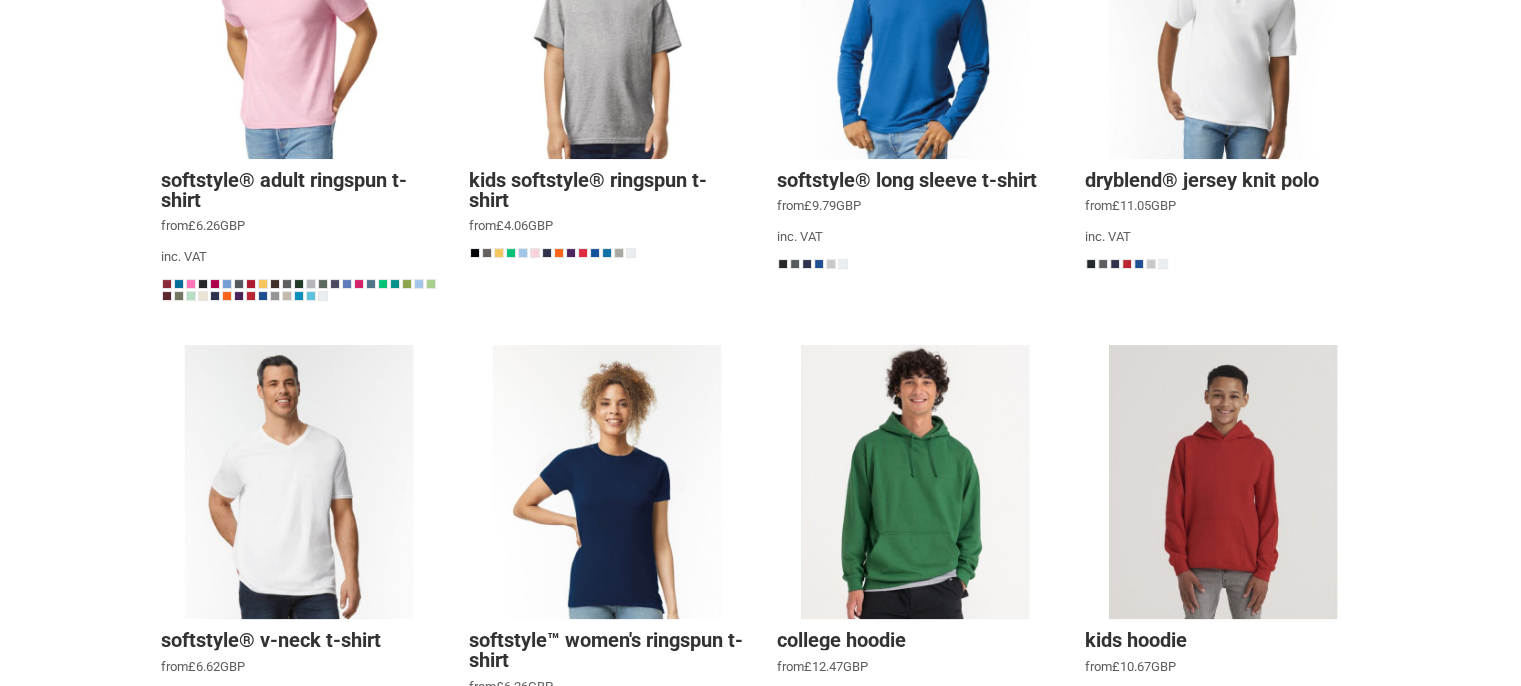 drag, startPoint x: 1535, startPoint y: 109, endPoint x: 1526, endPoint y: 247, distance: 138.29317 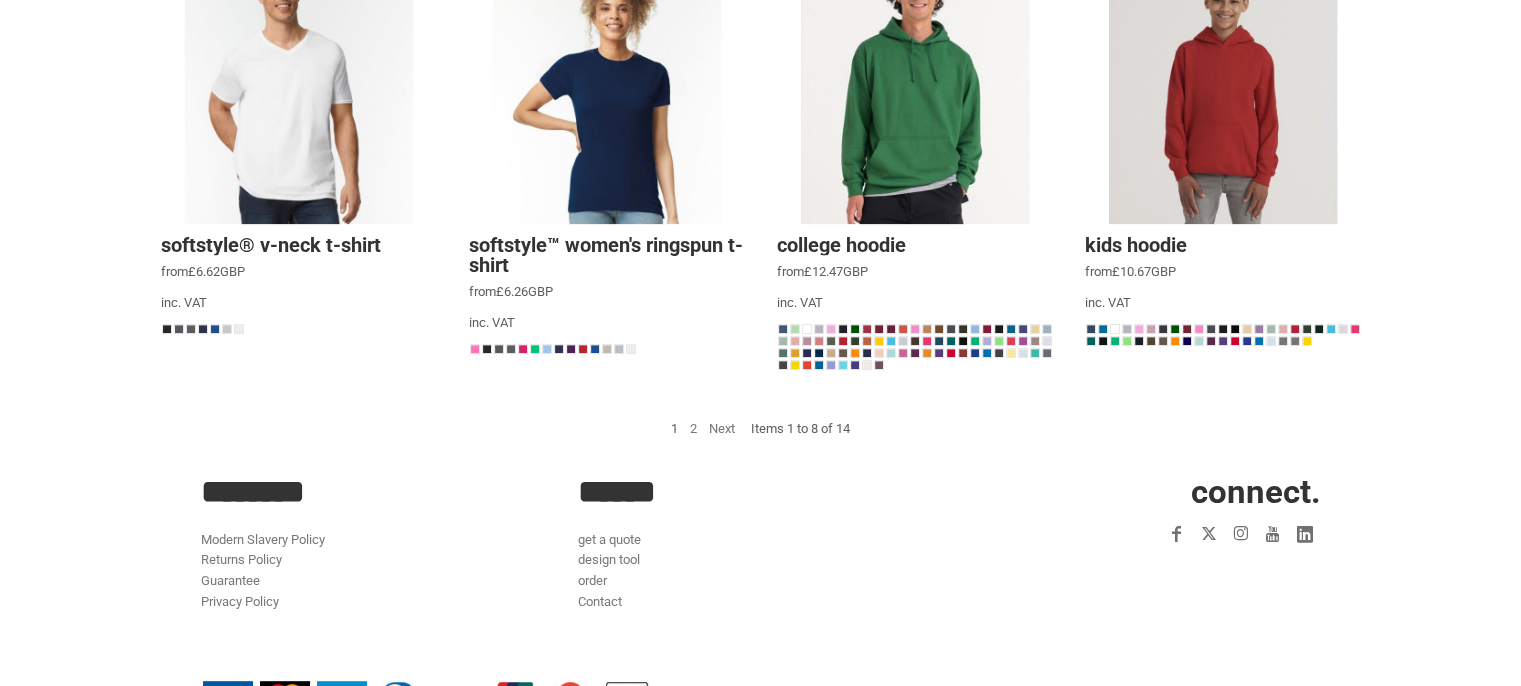 scroll, scrollTop: 704, scrollLeft: 0, axis: vertical 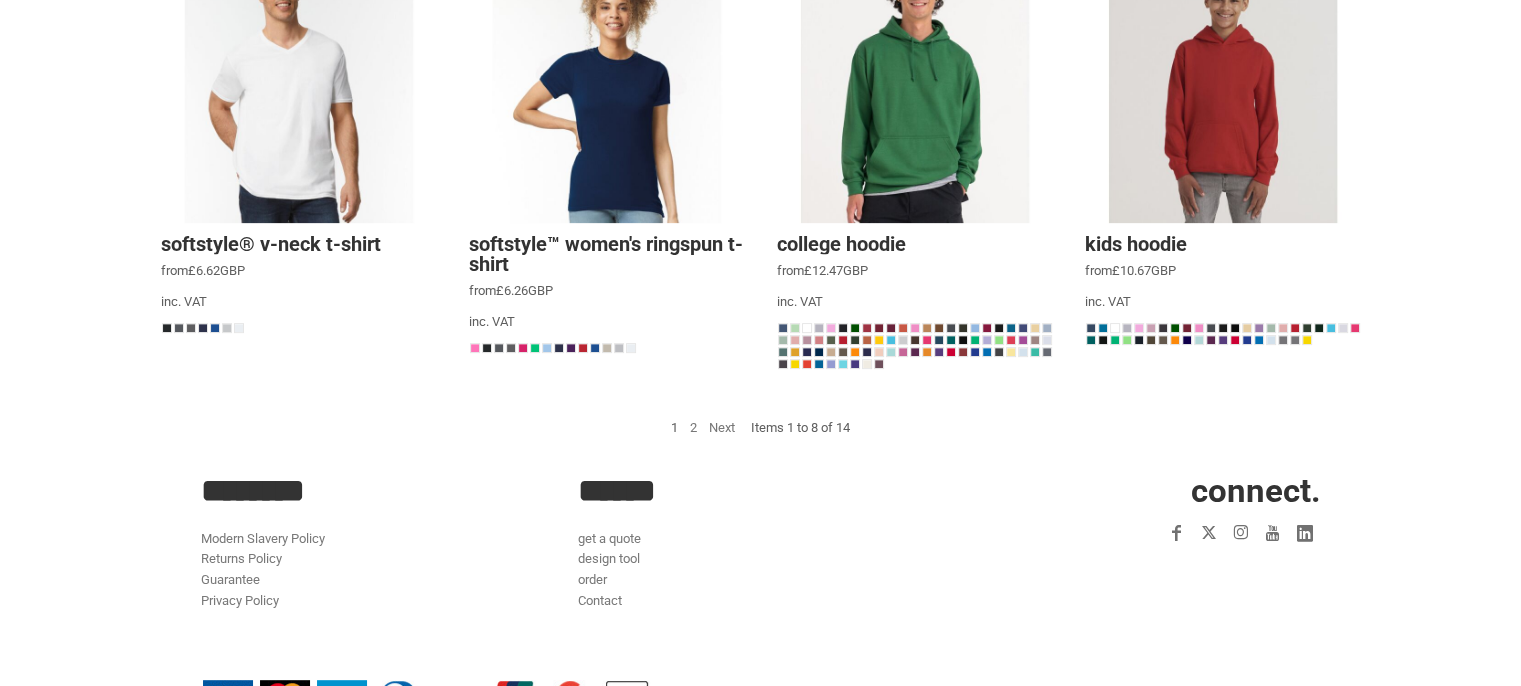 click on "2" at bounding box center [693, 427] 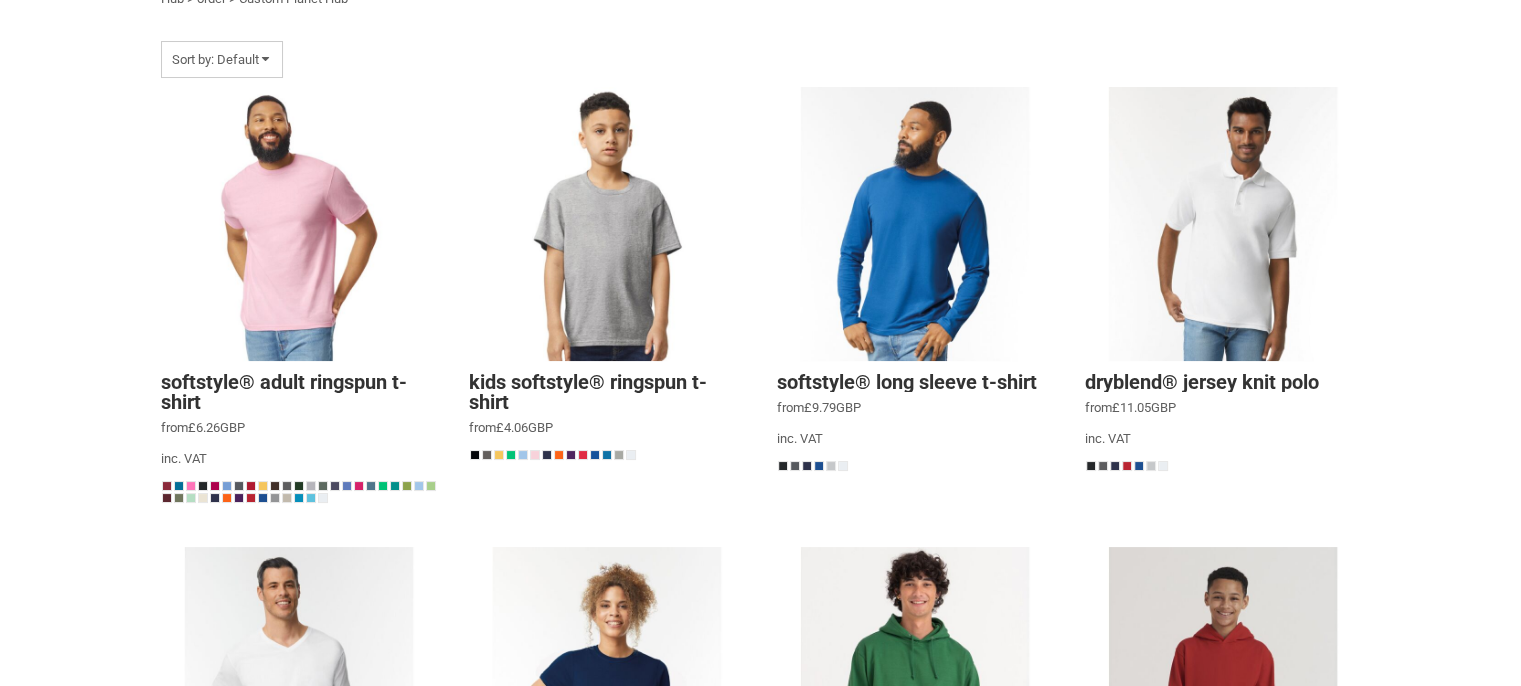 scroll, scrollTop: 162, scrollLeft: 0, axis: vertical 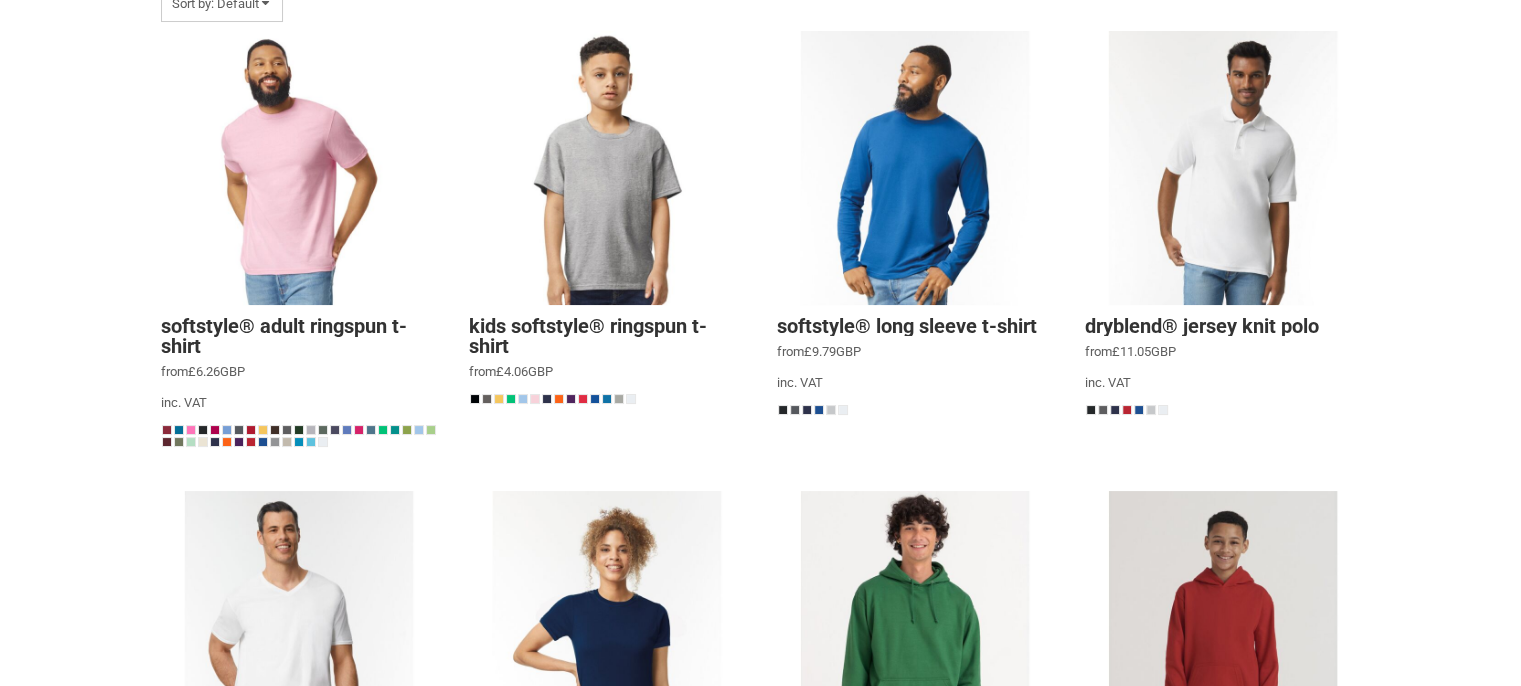 click at bounding box center (299, 168) 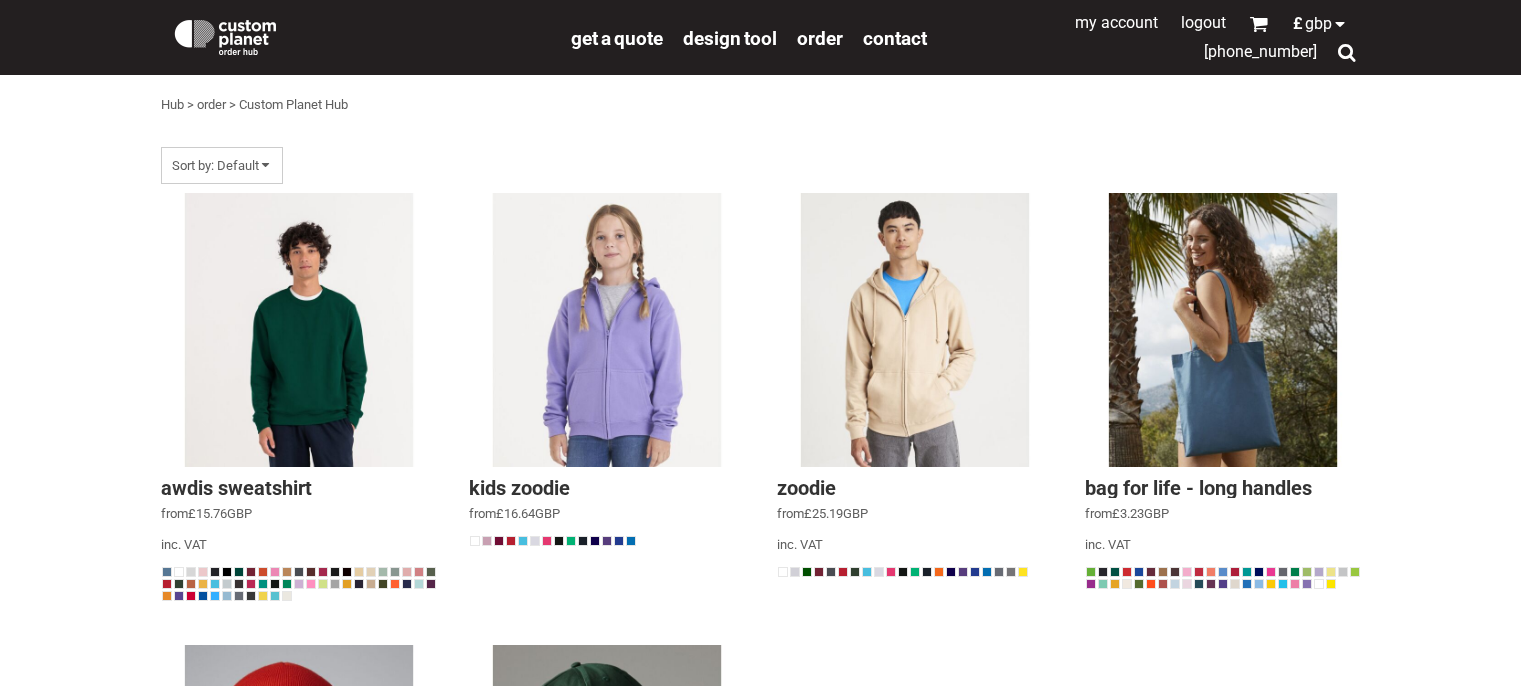 scroll, scrollTop: 0, scrollLeft: 0, axis: both 